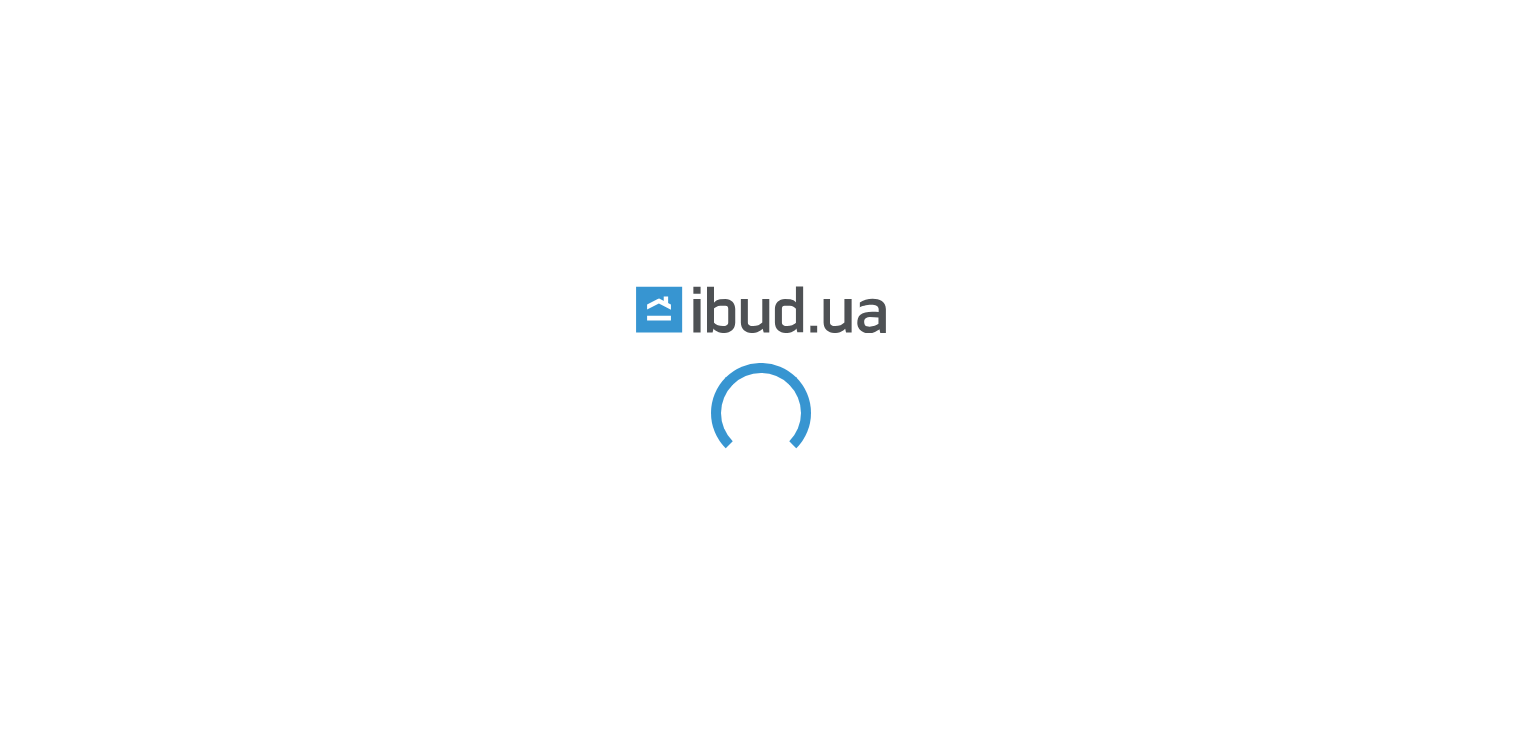 scroll, scrollTop: 0, scrollLeft: 0, axis: both 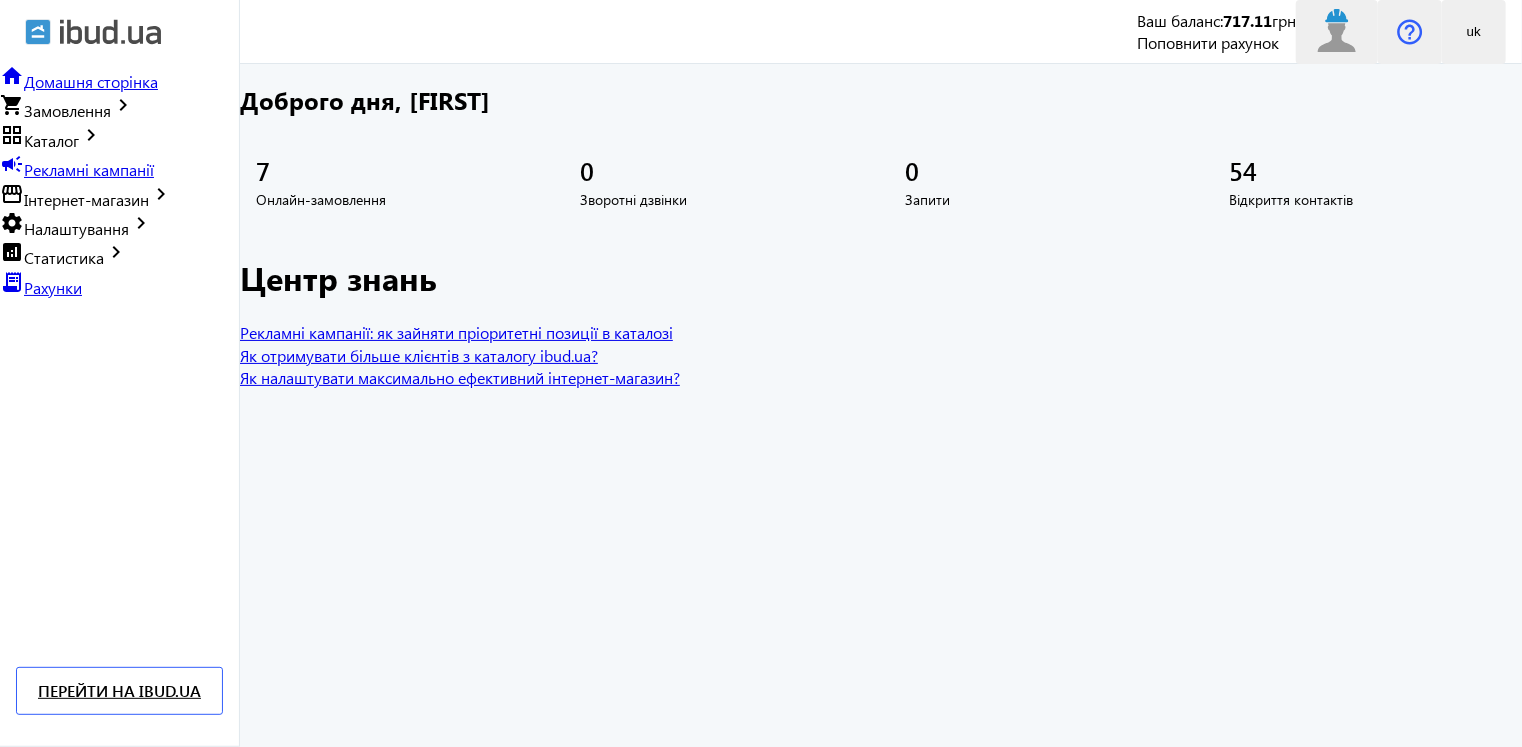 click on "shopping_cart Замовлення keyboard_arrow_right" at bounding box center [67, 110] 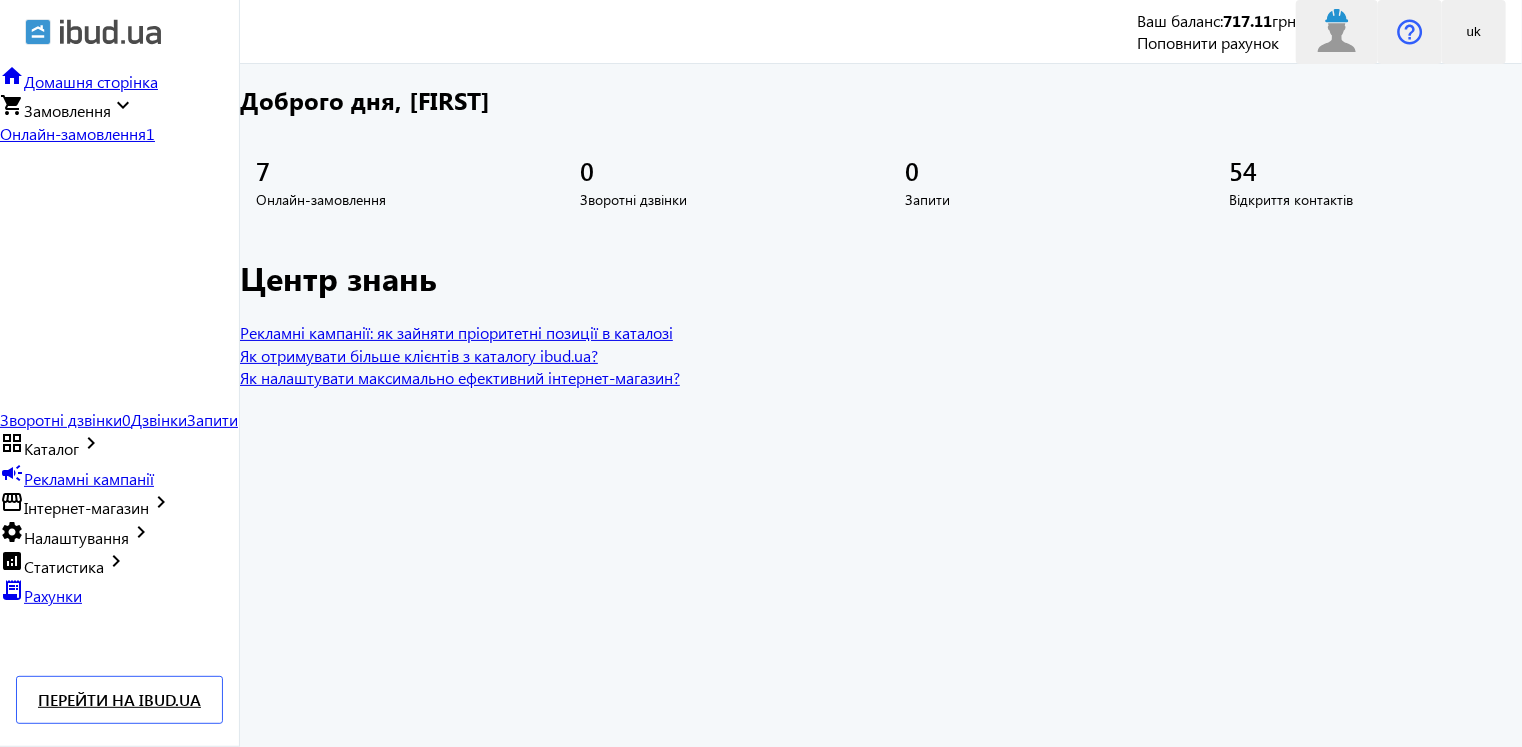 click on "Онлайн-замовлення" at bounding box center (73, 133) 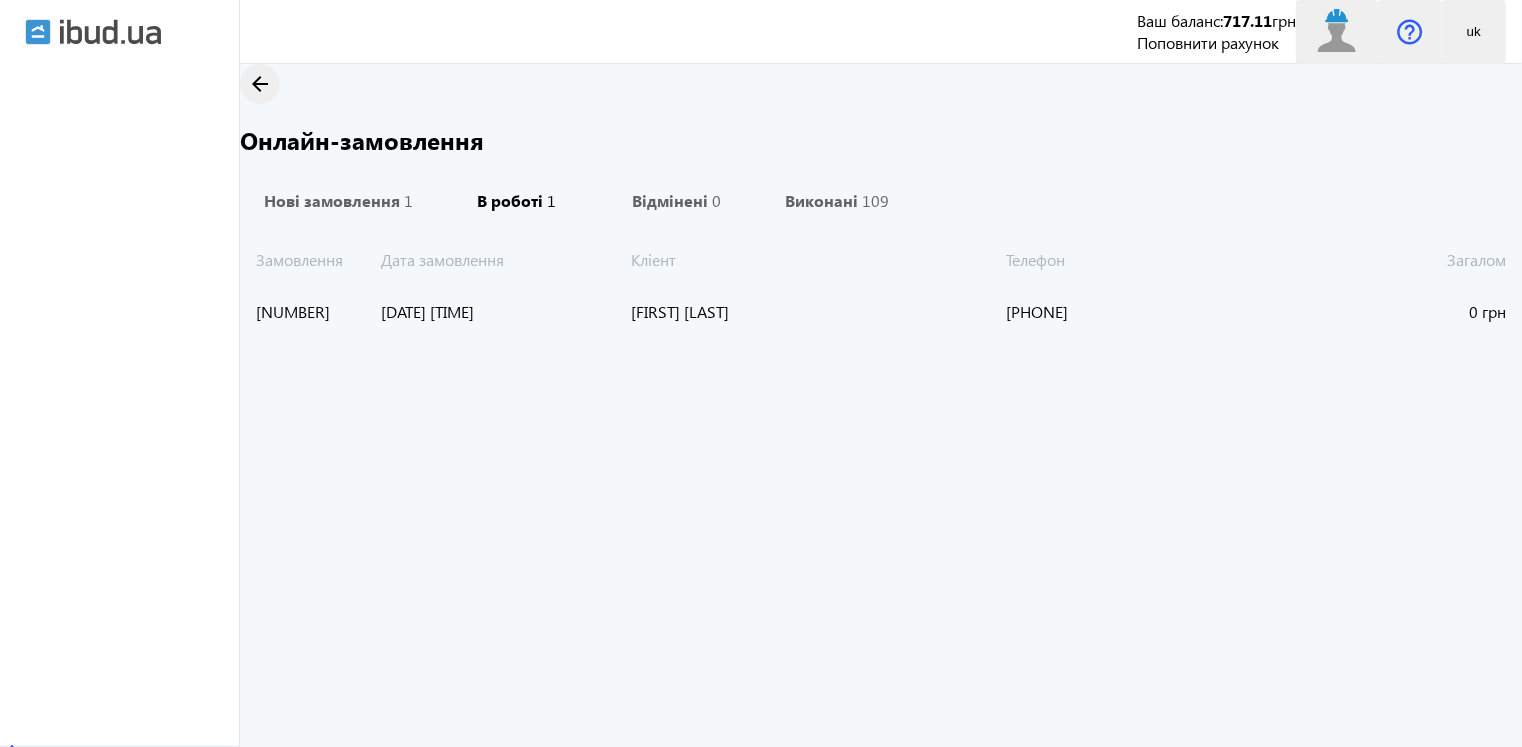 click on "В роботі" at bounding box center (511, 201) 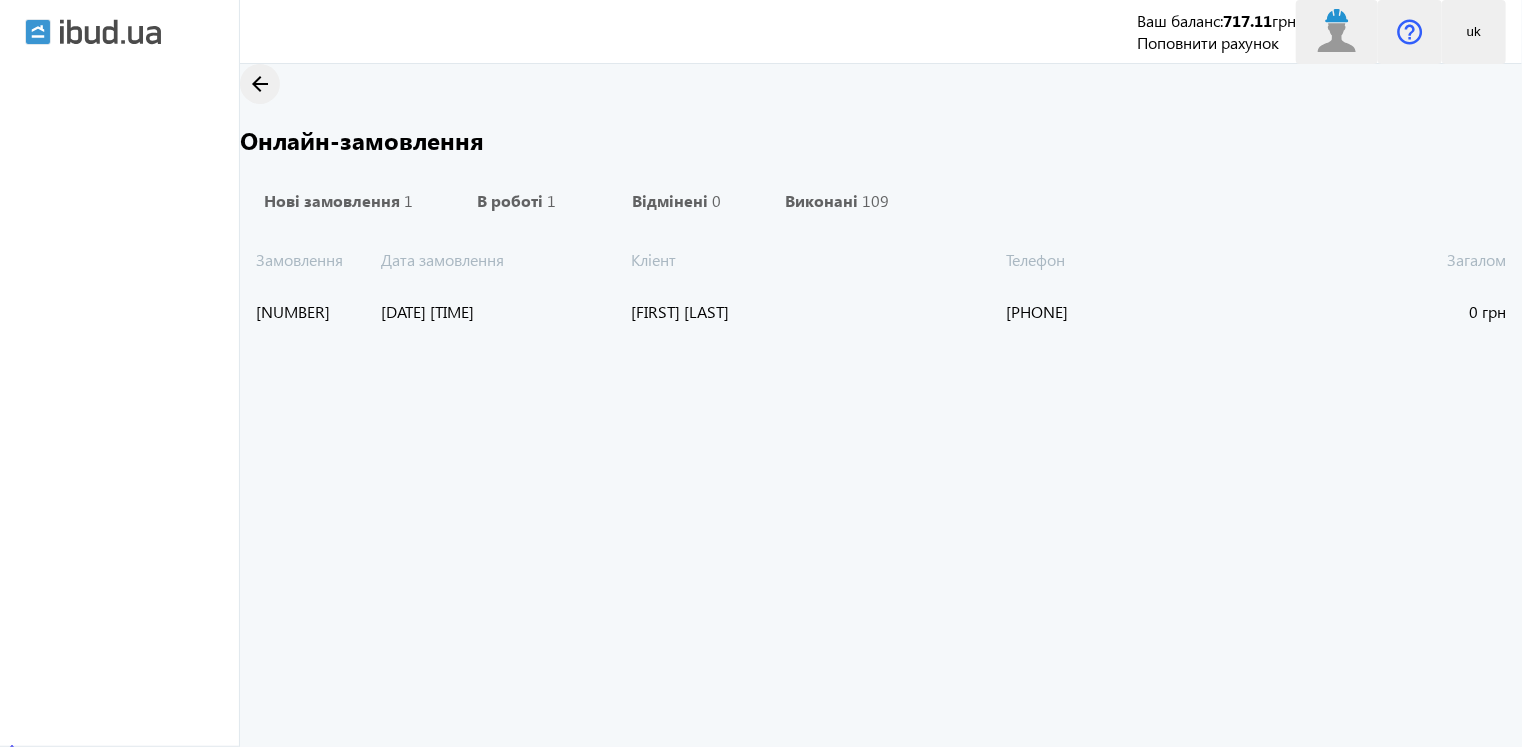click on "[DATE] [TIME]" at bounding box center [506, 312] 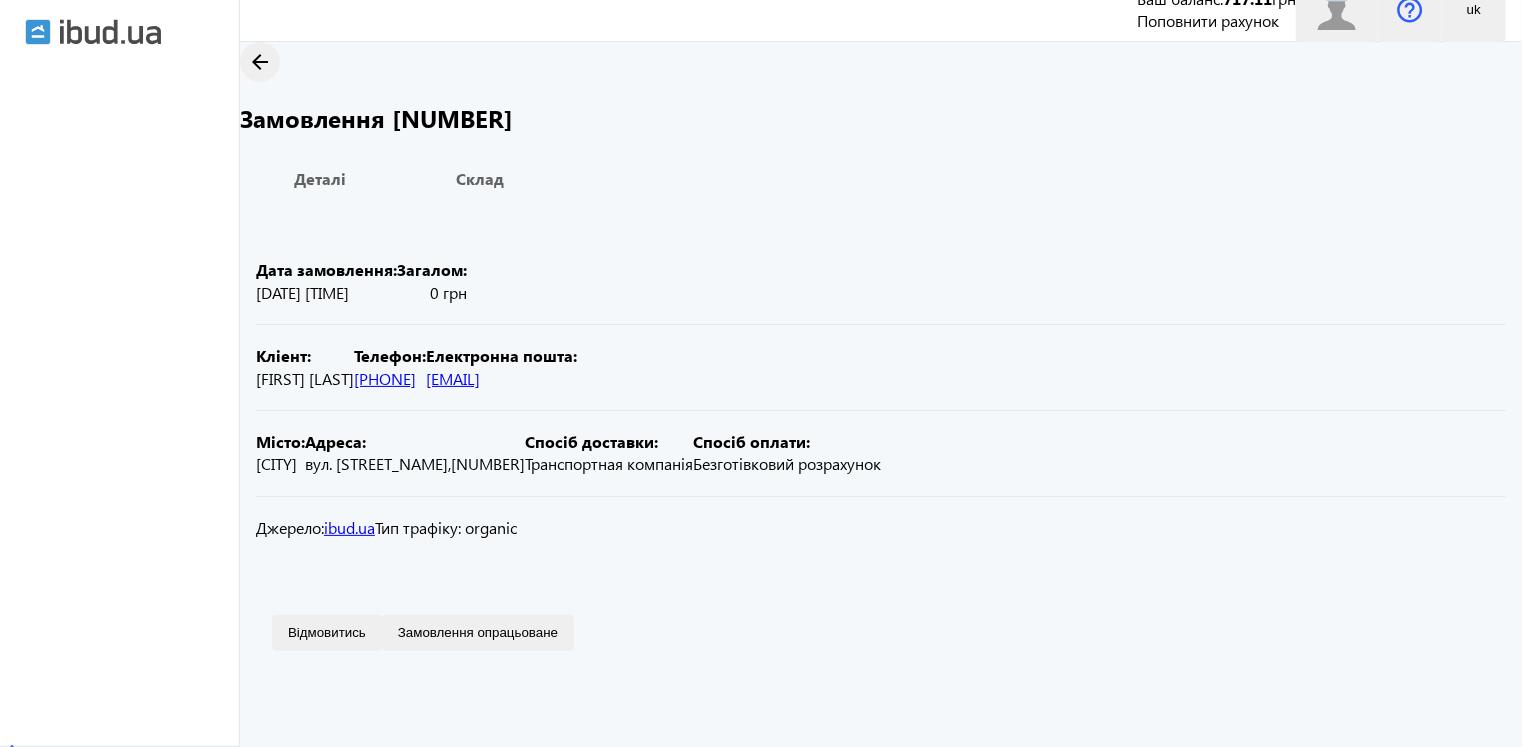 scroll, scrollTop: 7, scrollLeft: 0, axis: vertical 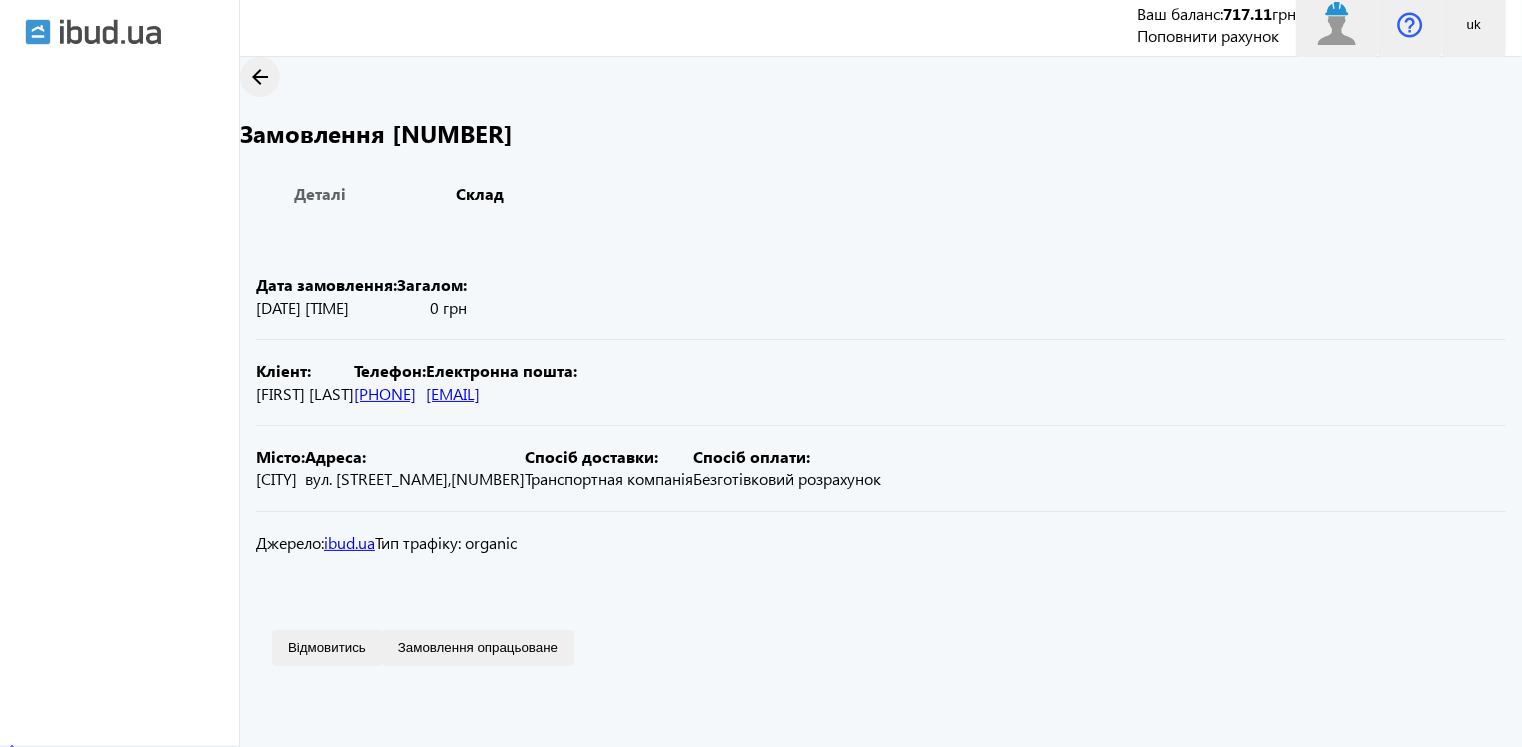 click on "Склад" at bounding box center [480, 194] 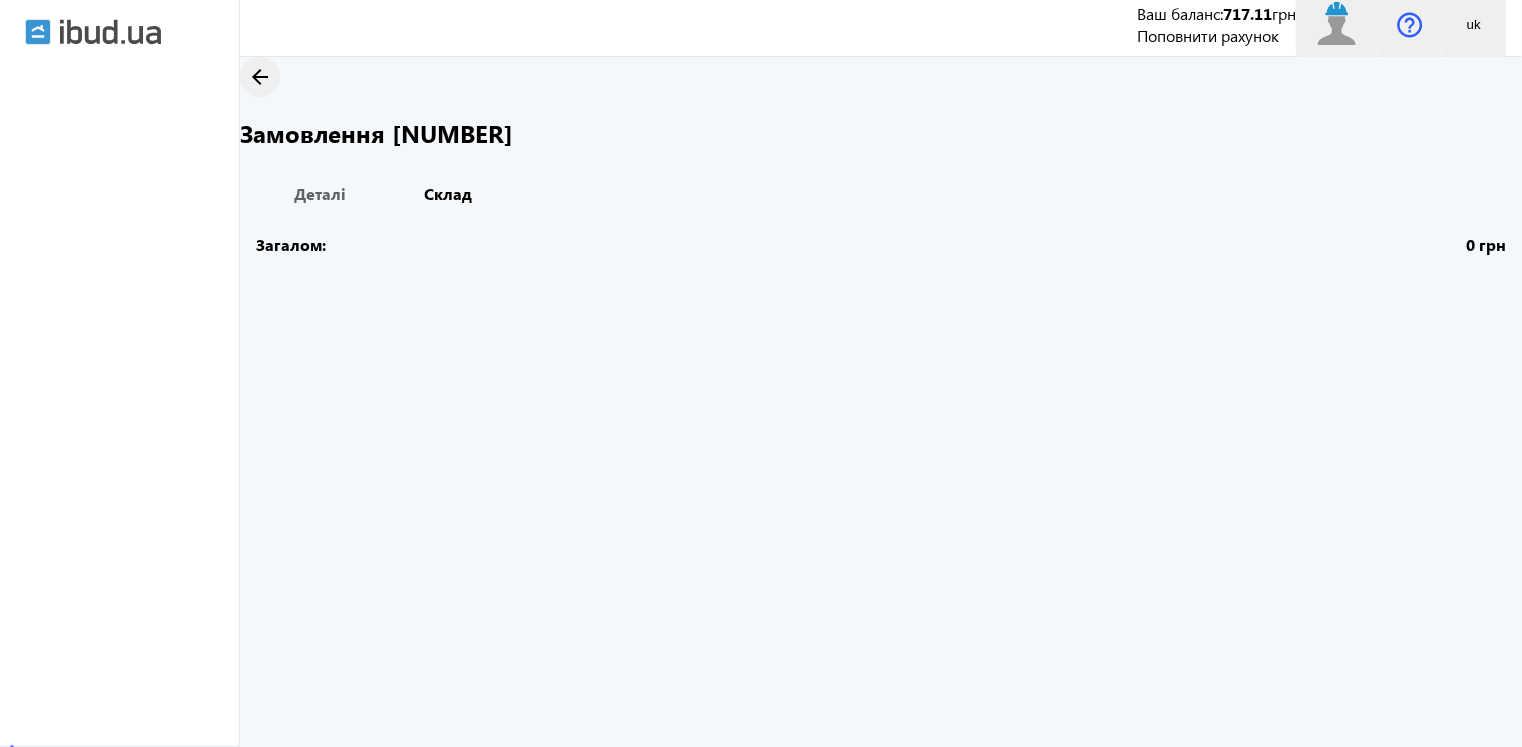 scroll, scrollTop: 0, scrollLeft: 0, axis: both 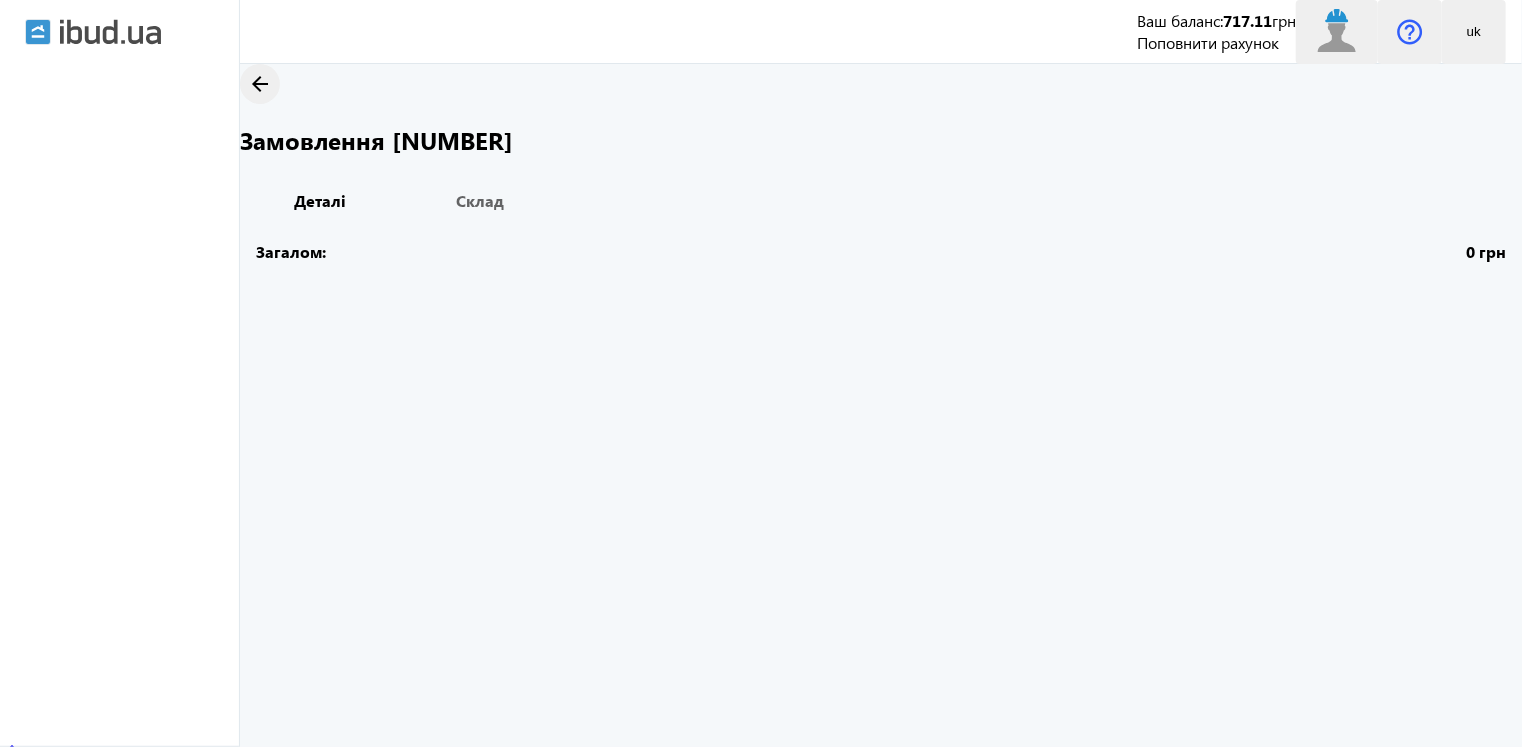 drag, startPoint x: 407, startPoint y: 241, endPoint x: 571, endPoint y: 319, distance: 181.60396 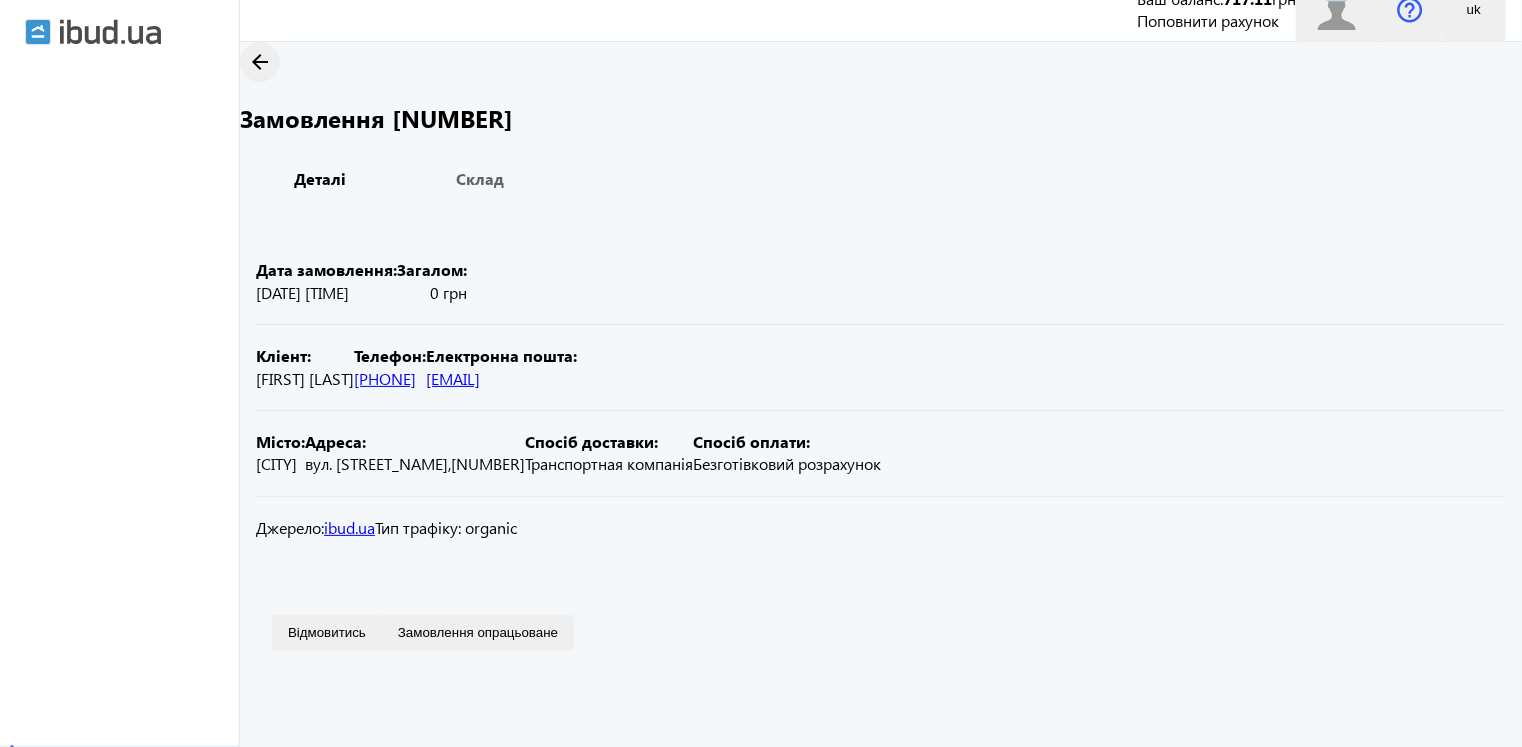 scroll, scrollTop: 307, scrollLeft: 0, axis: vertical 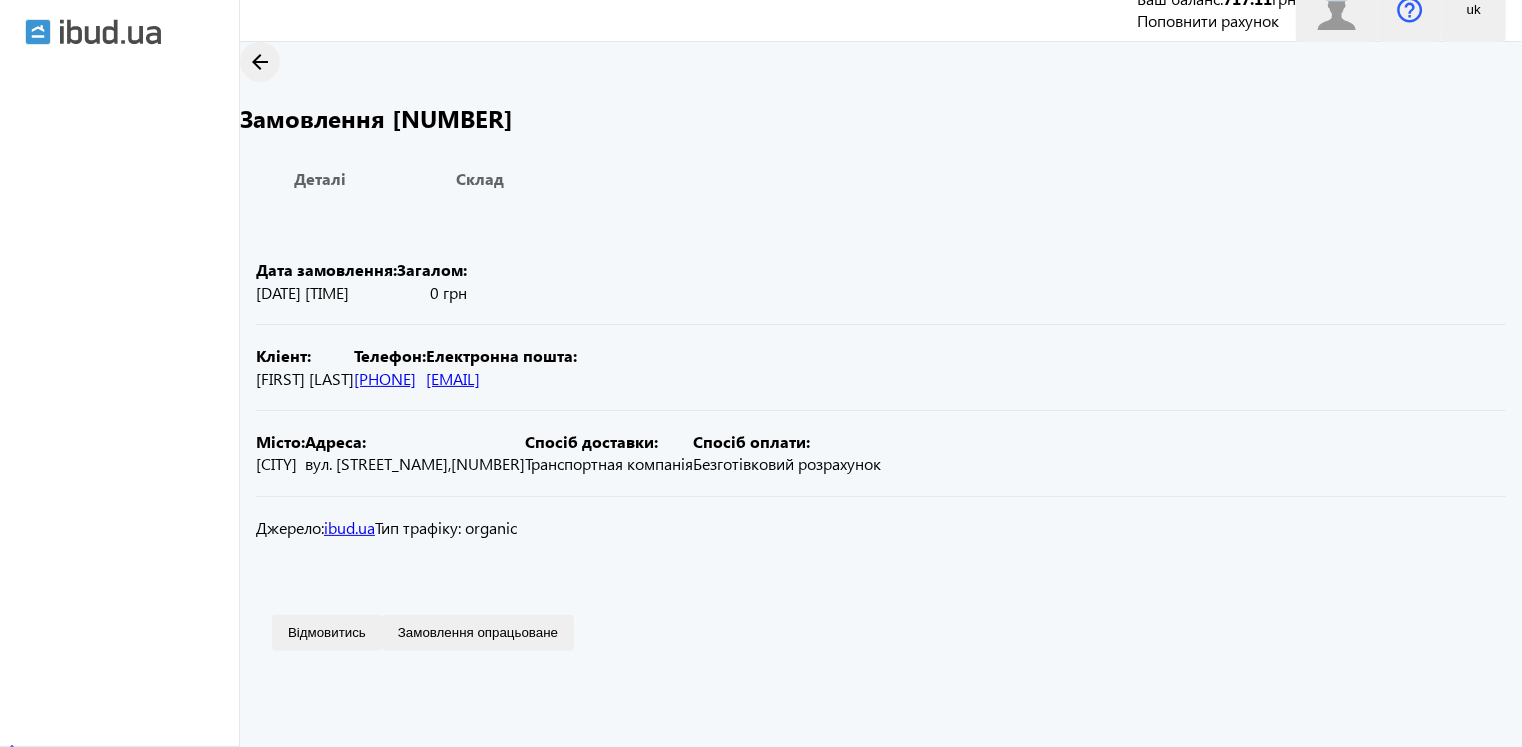 click on "Замовлення опрацьоване" at bounding box center [478, 632] 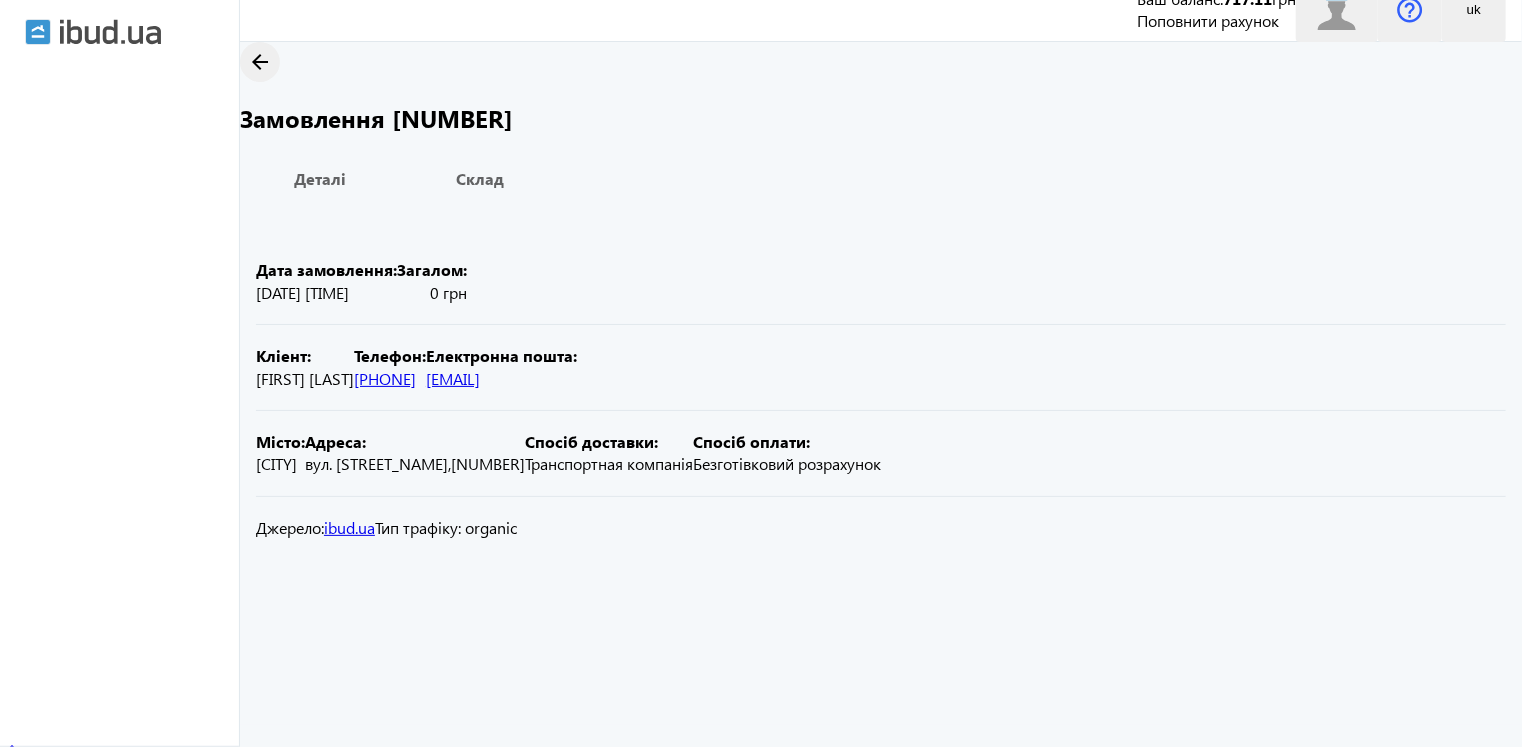 scroll, scrollTop: 7, scrollLeft: 0, axis: vertical 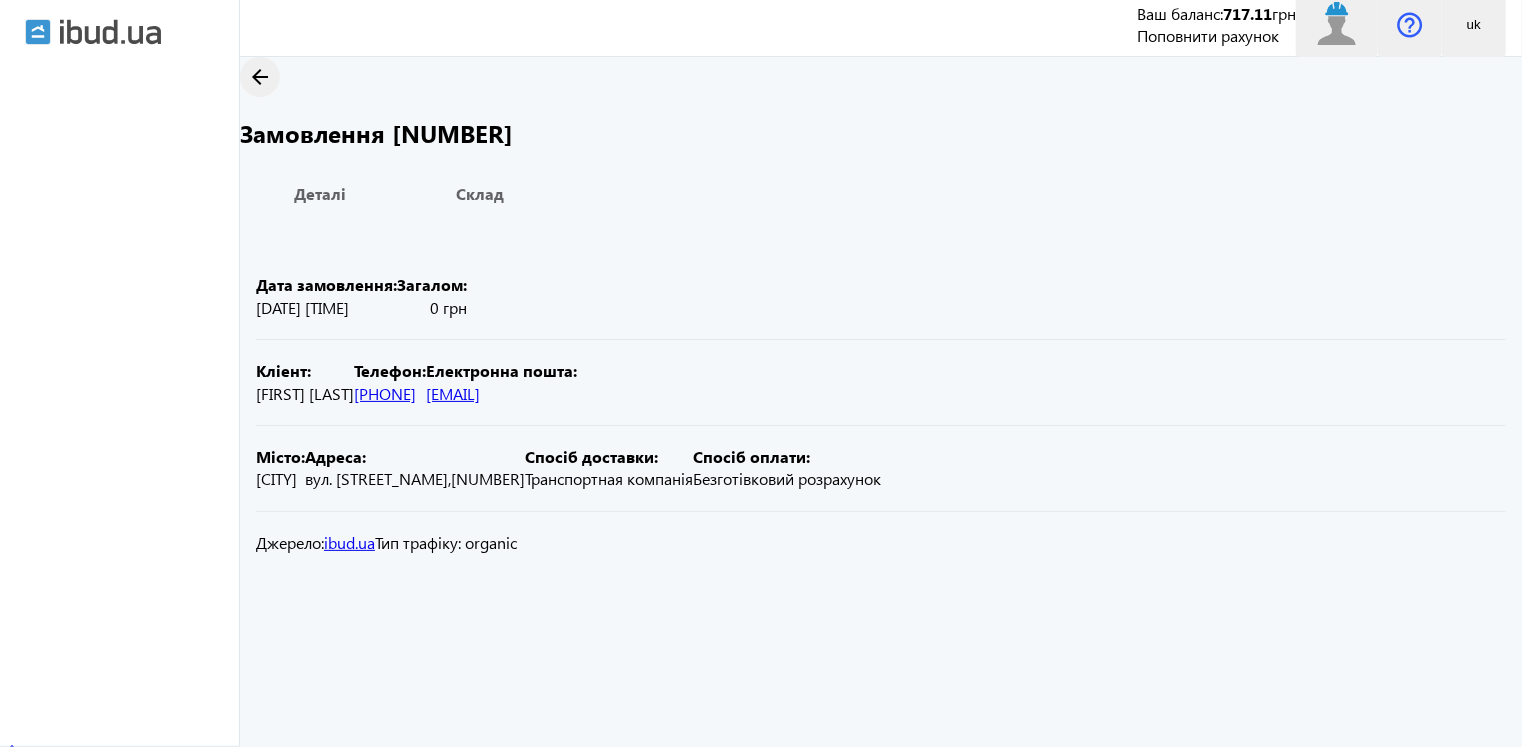 click on "arrow_back" at bounding box center (260, 77) 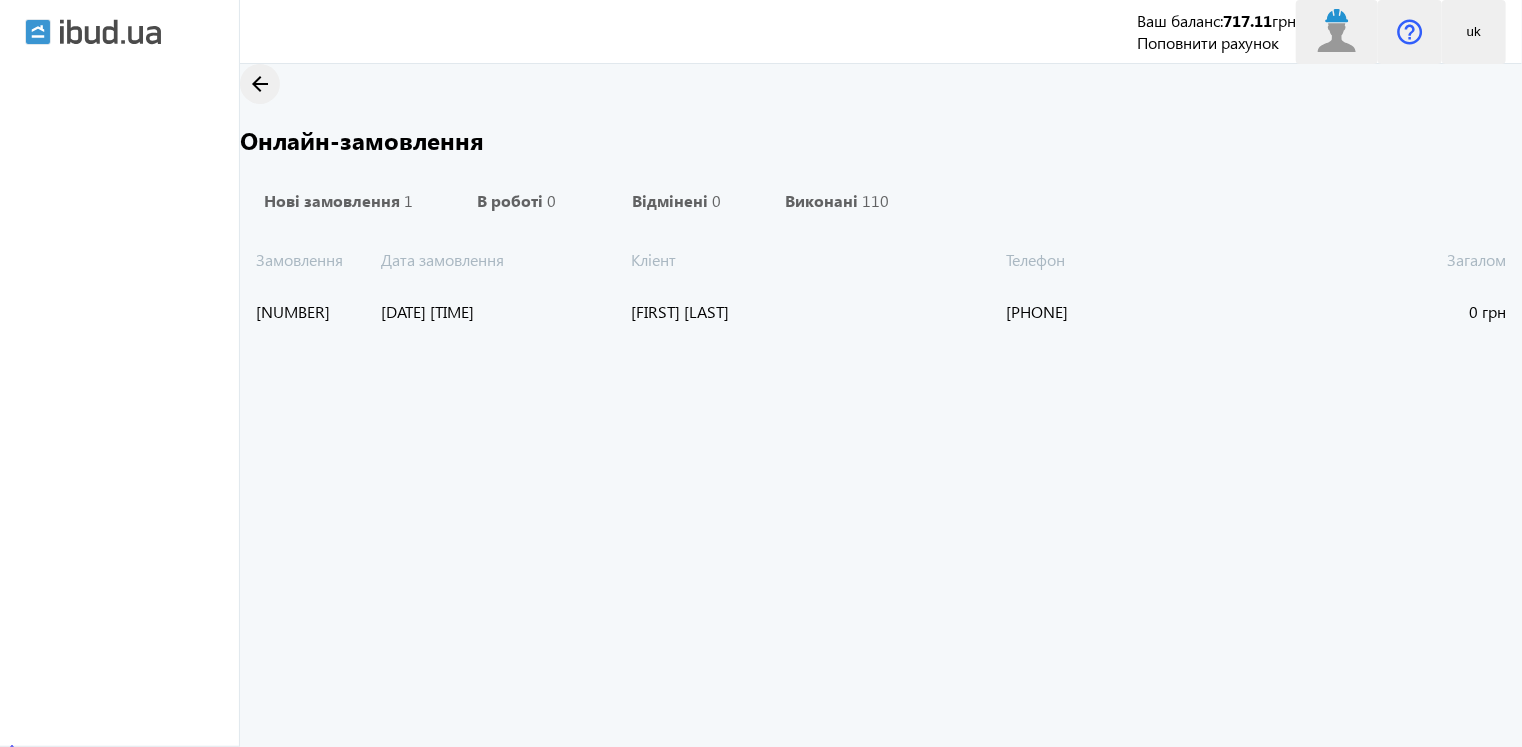 click on "[DATE] [TIME]" at bounding box center [506, 312] 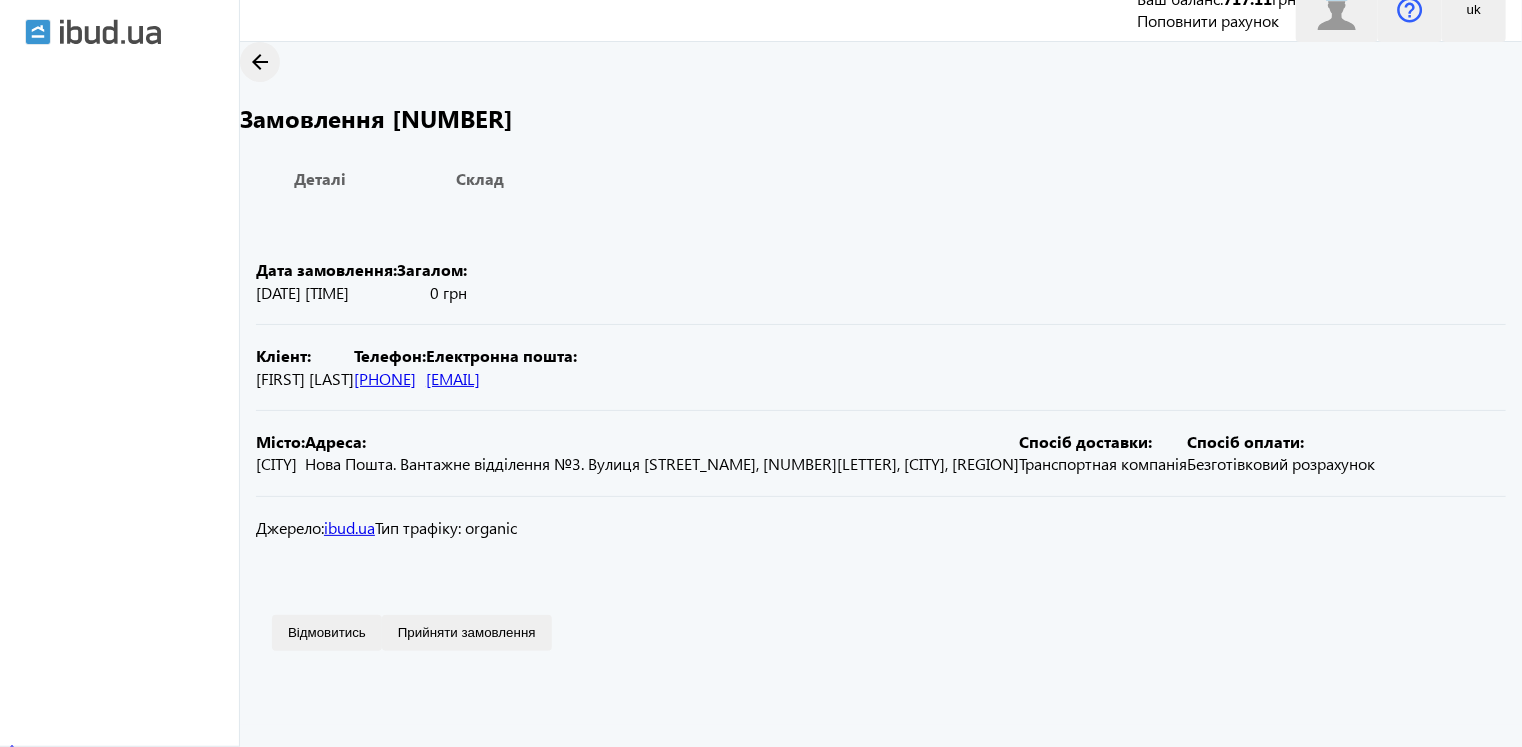 scroll, scrollTop: 100, scrollLeft: 0, axis: vertical 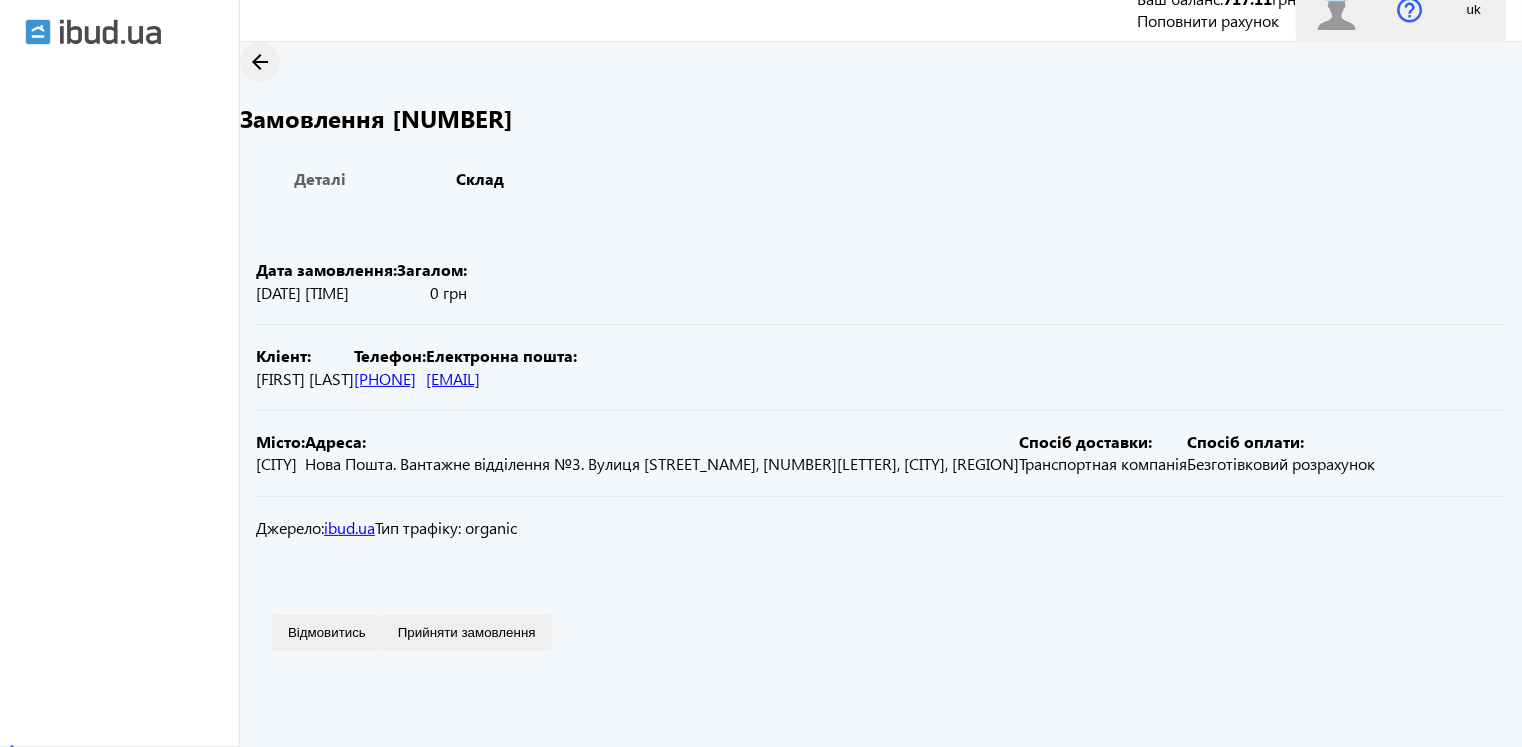 click on "Склад" at bounding box center (480, 179) 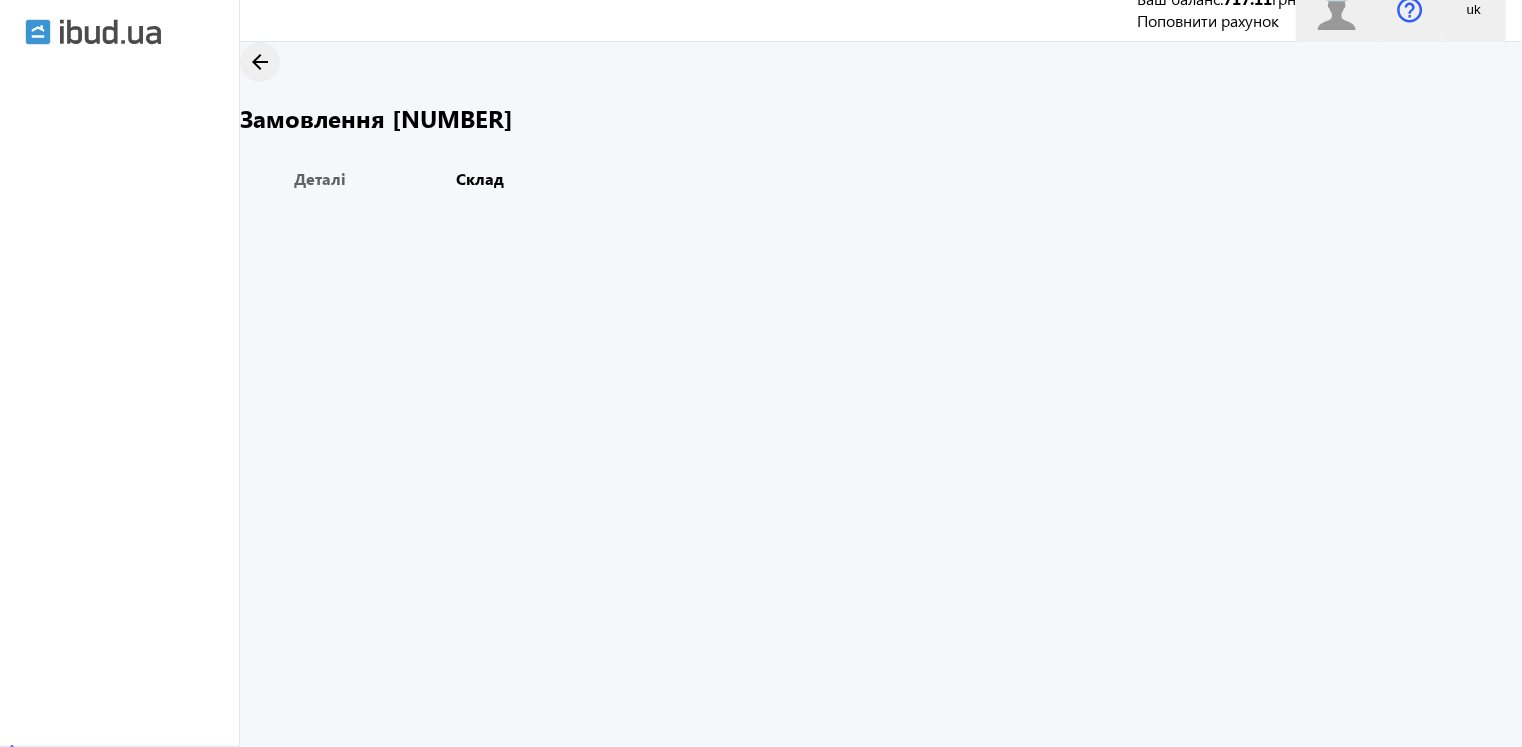 scroll, scrollTop: 0, scrollLeft: 0, axis: both 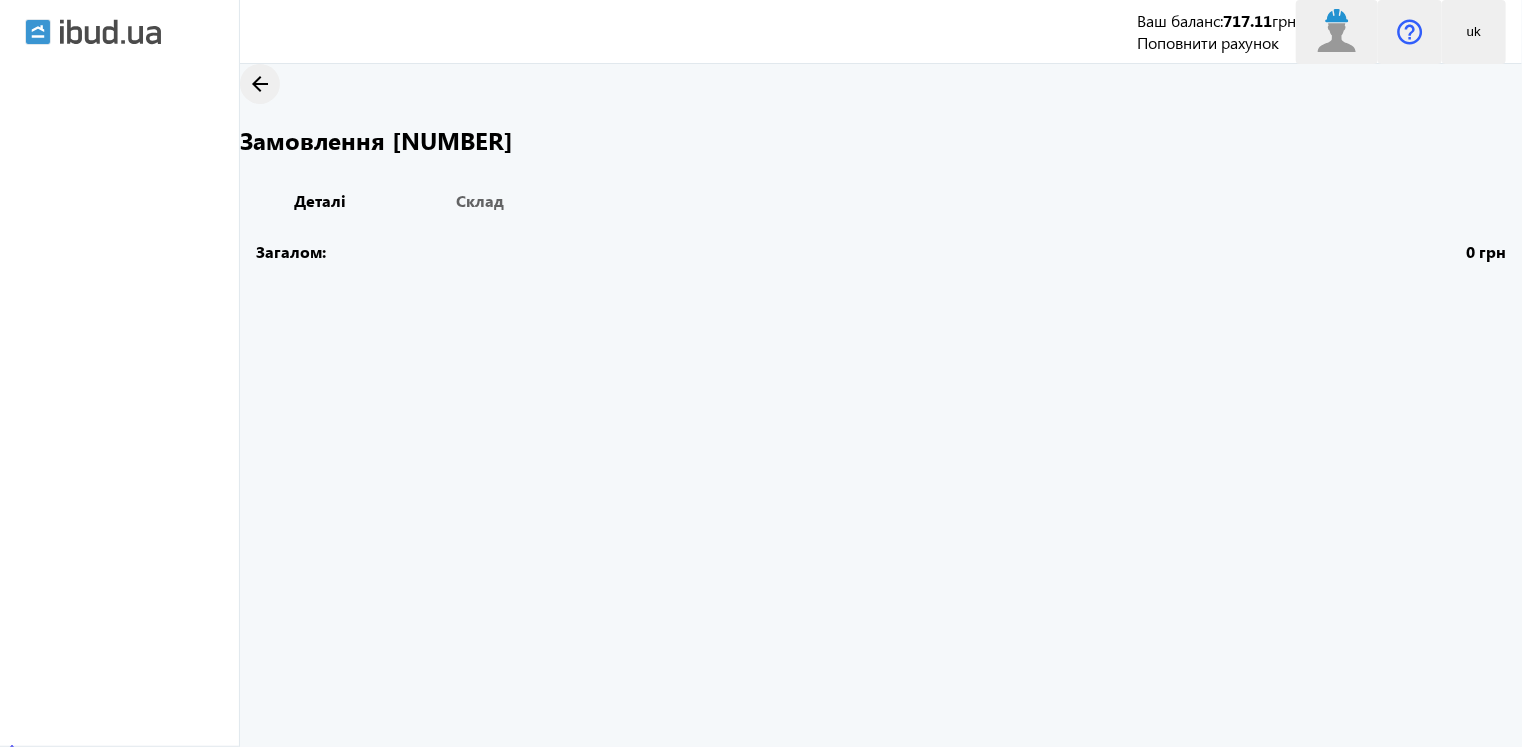 click on "Деталі" at bounding box center (320, 201) 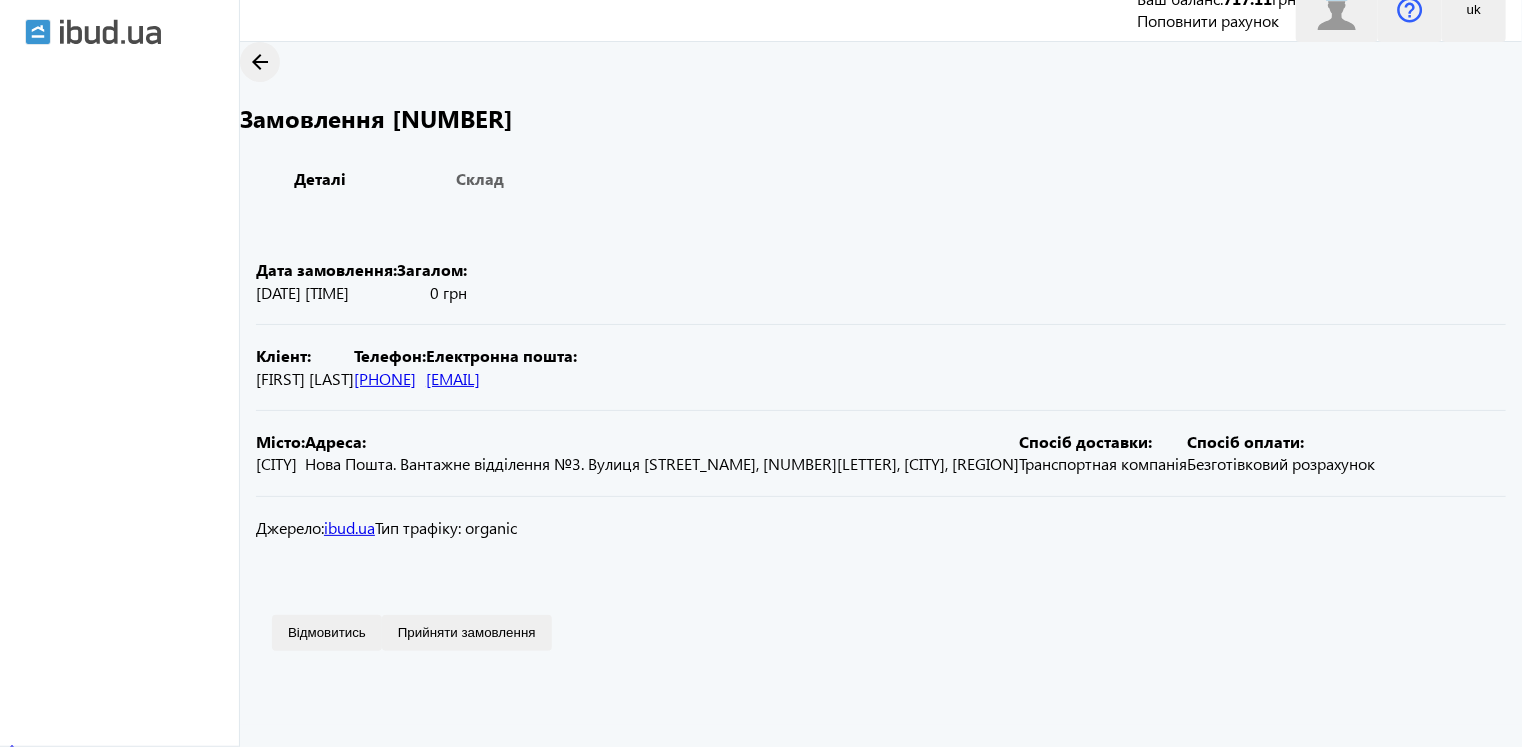 scroll, scrollTop: 307, scrollLeft: 0, axis: vertical 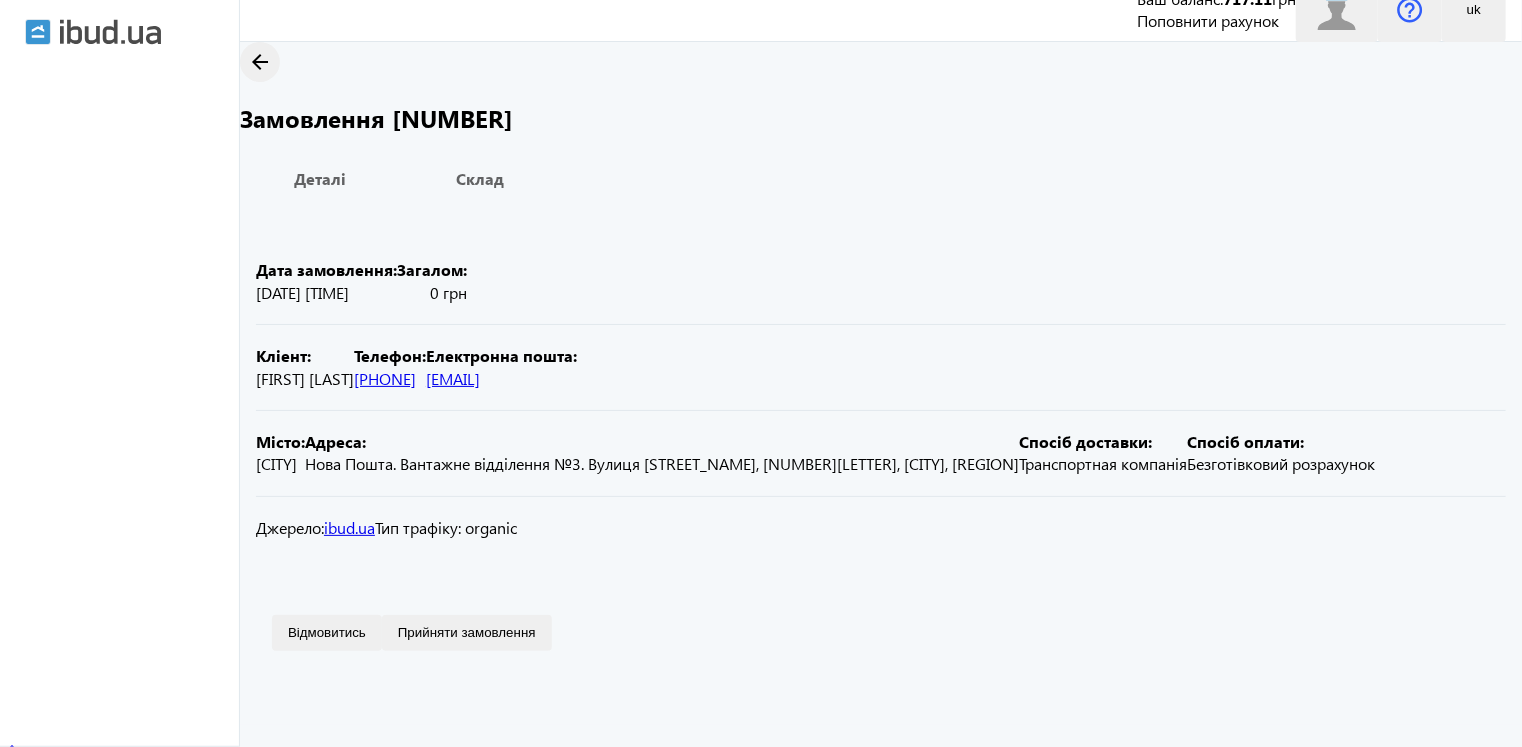 click on "Прийняти замовлення" at bounding box center (467, 632) 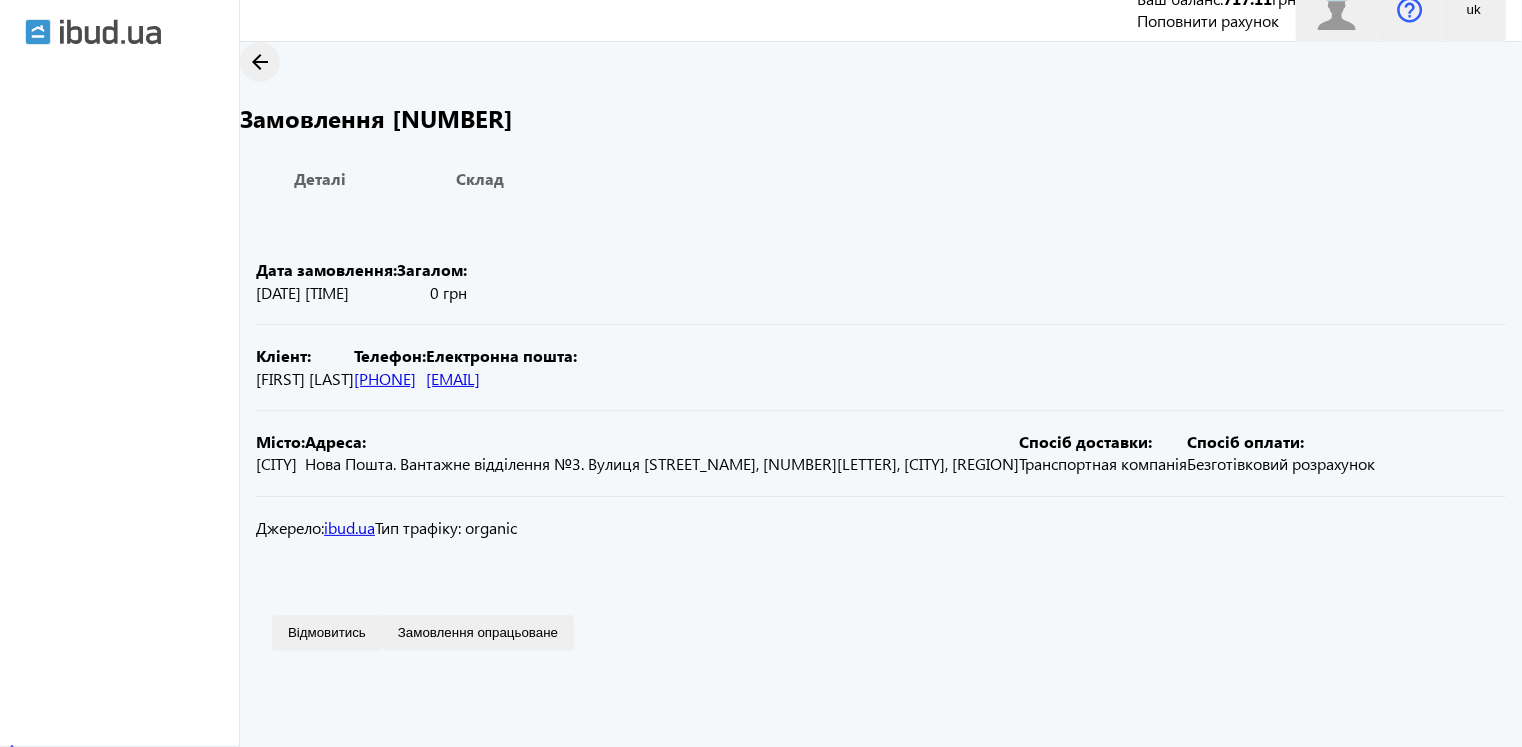 click on "Замовлення опрацьоване" at bounding box center [478, 632] 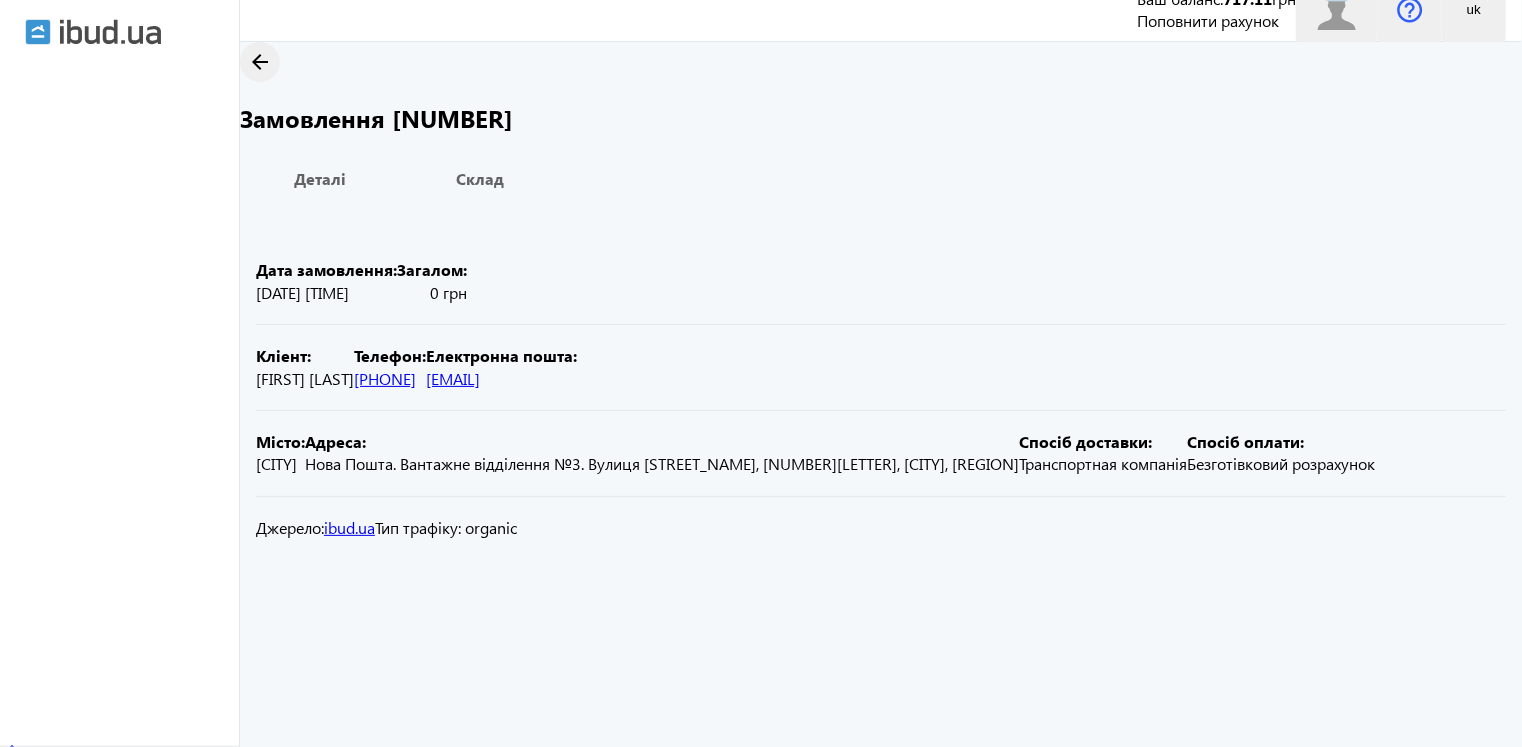 scroll, scrollTop: 7, scrollLeft: 0, axis: vertical 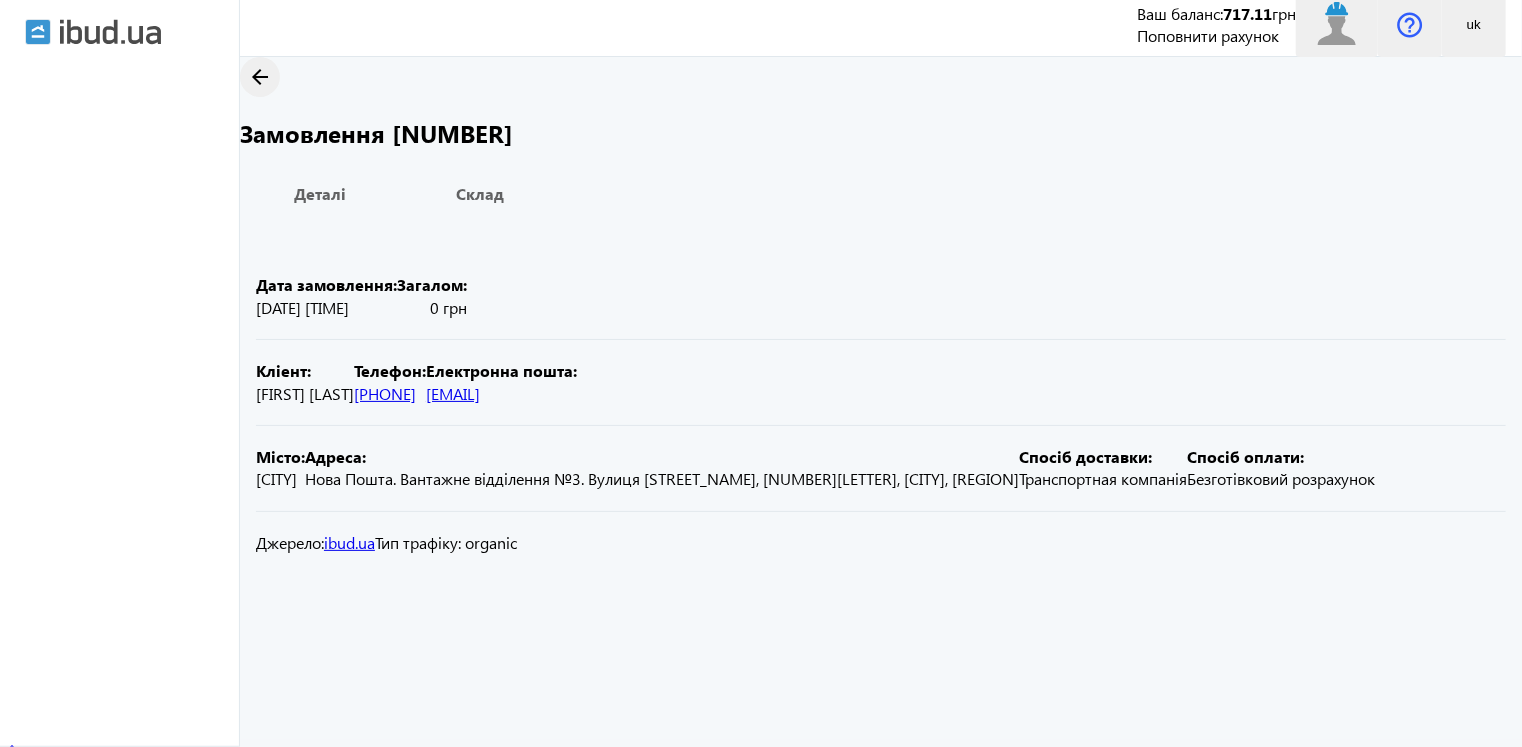 click on "arrow_back" at bounding box center (260, 77) 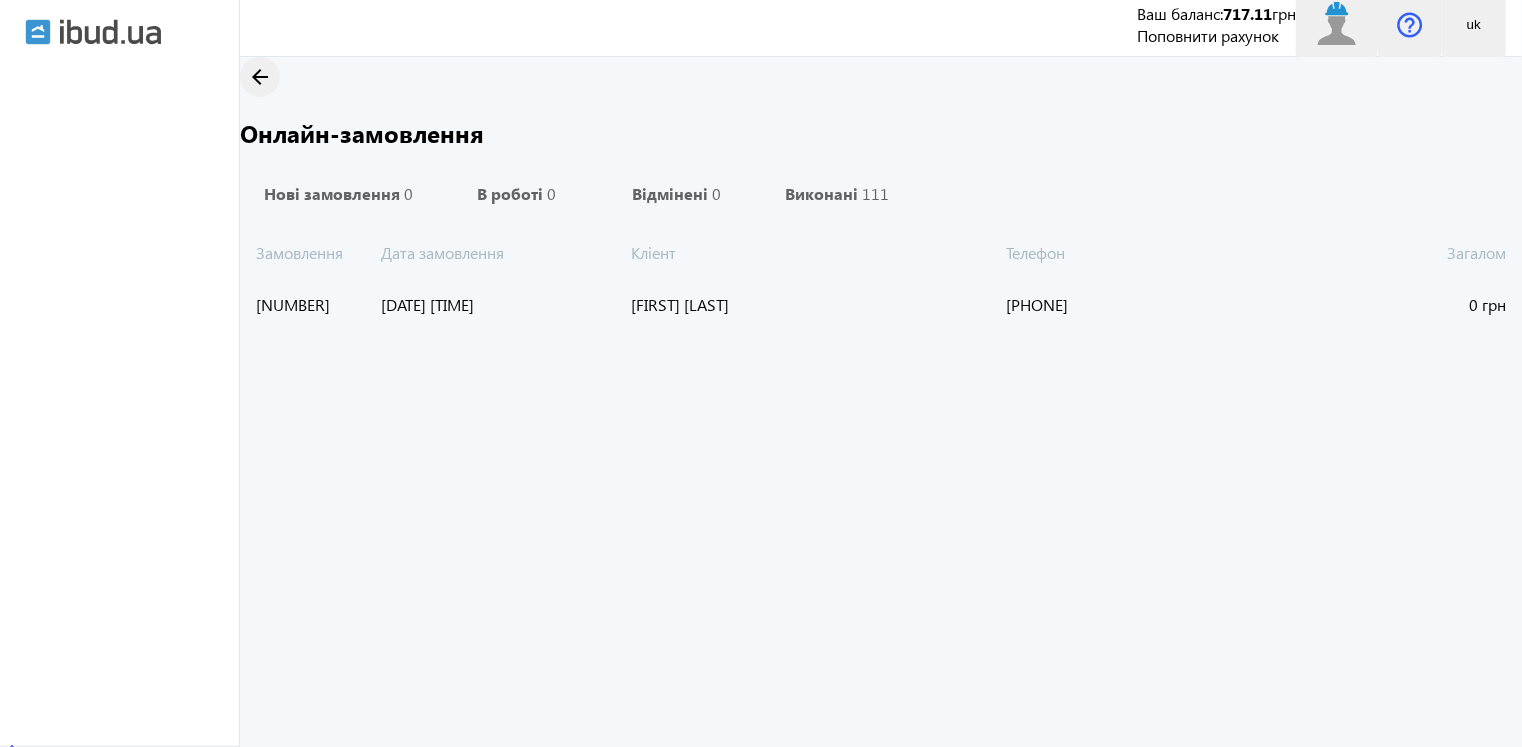 scroll, scrollTop: 0, scrollLeft: 0, axis: both 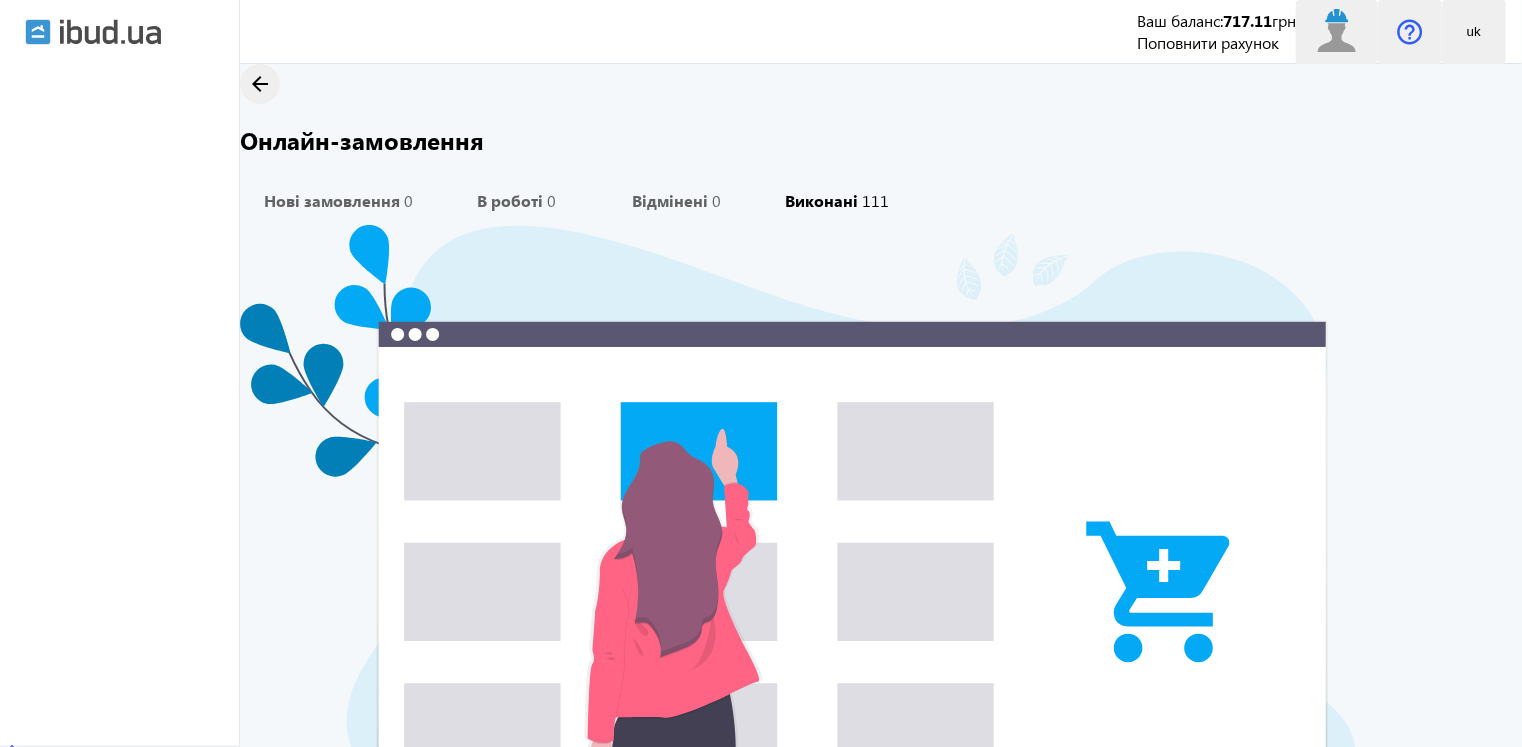 click on "Виконані" at bounding box center [821, 201] 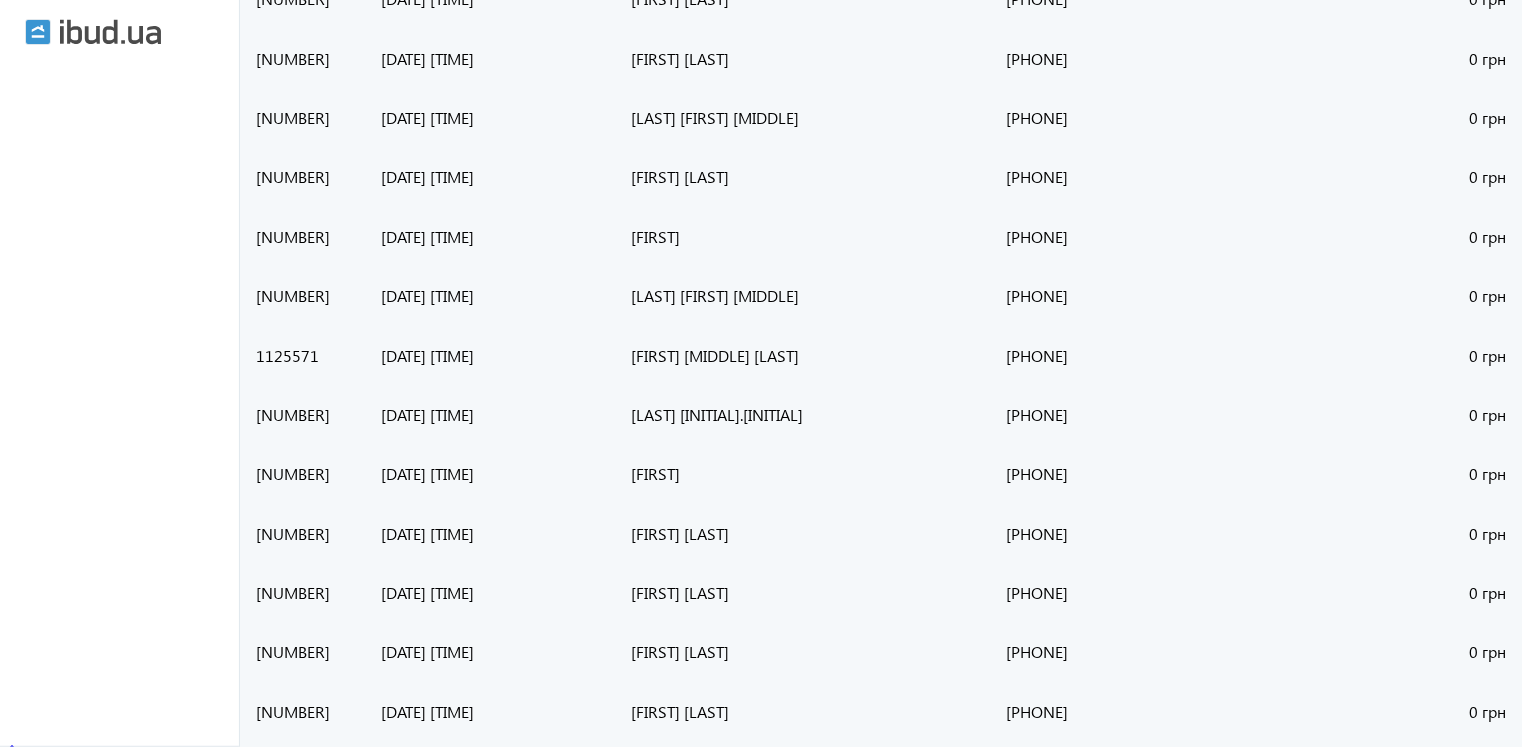 scroll, scrollTop: 40, scrollLeft: 0, axis: vertical 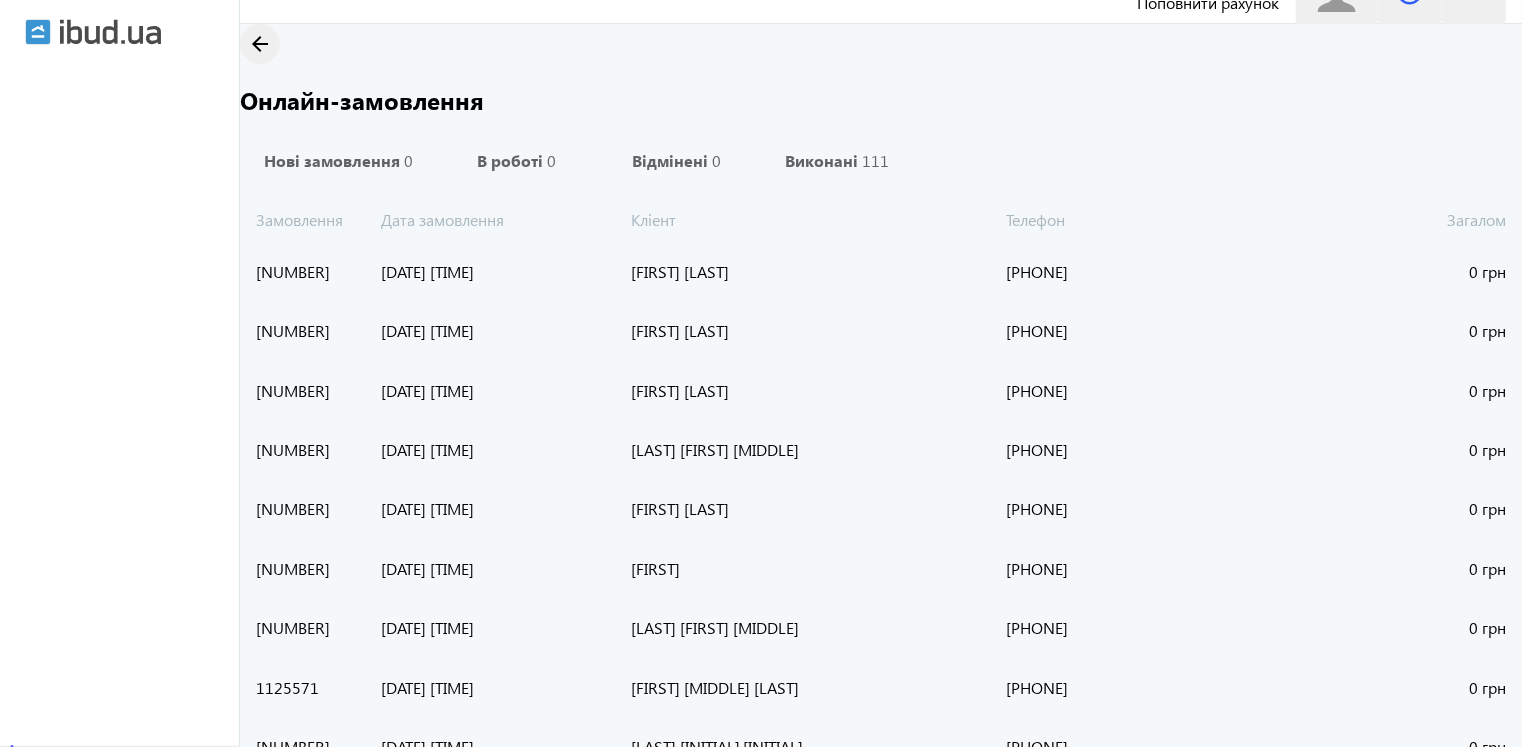 click on "Замовлення Кліент Загалом Дата замовлення Телефон" at bounding box center (881, 212) 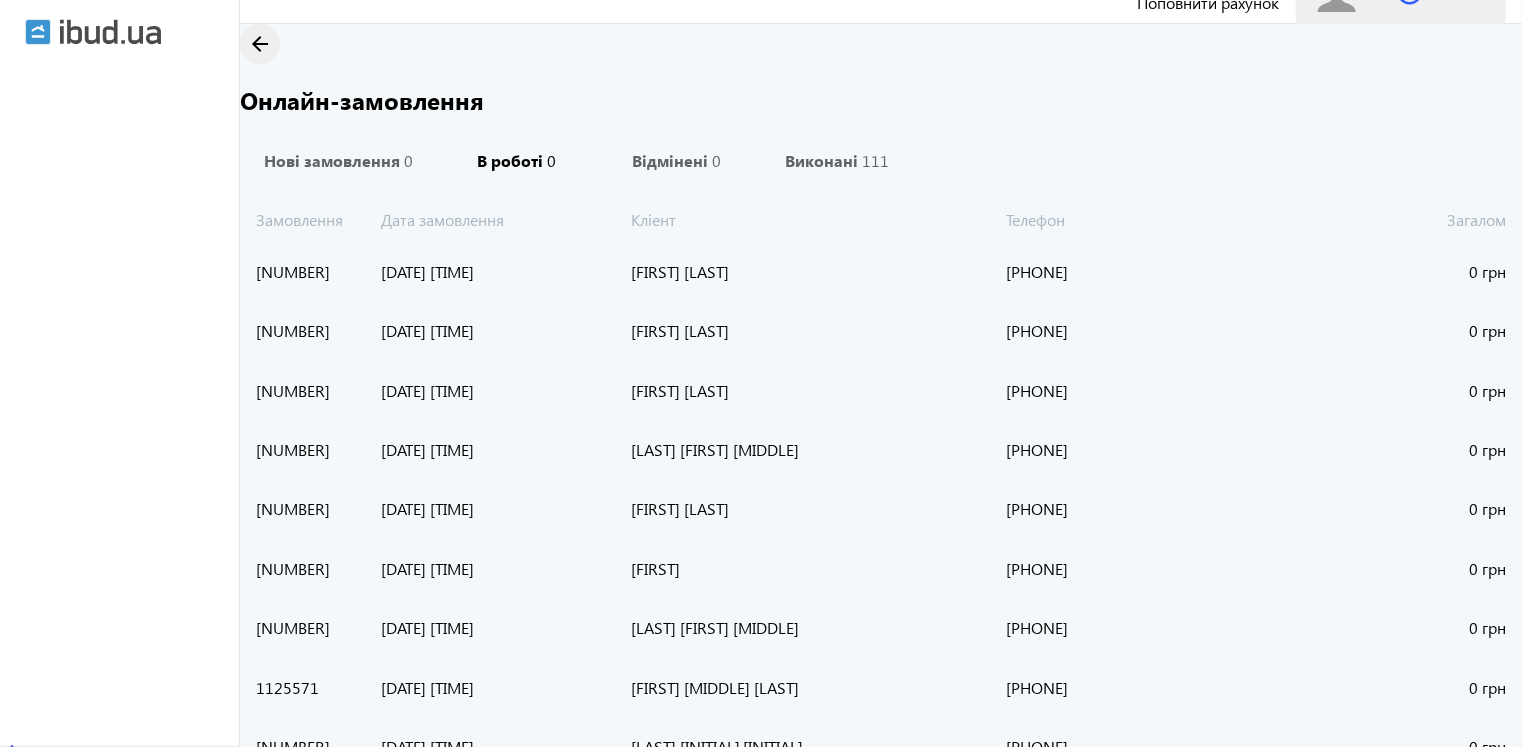 click on "В роботі    0" at bounding box center (517, 161) 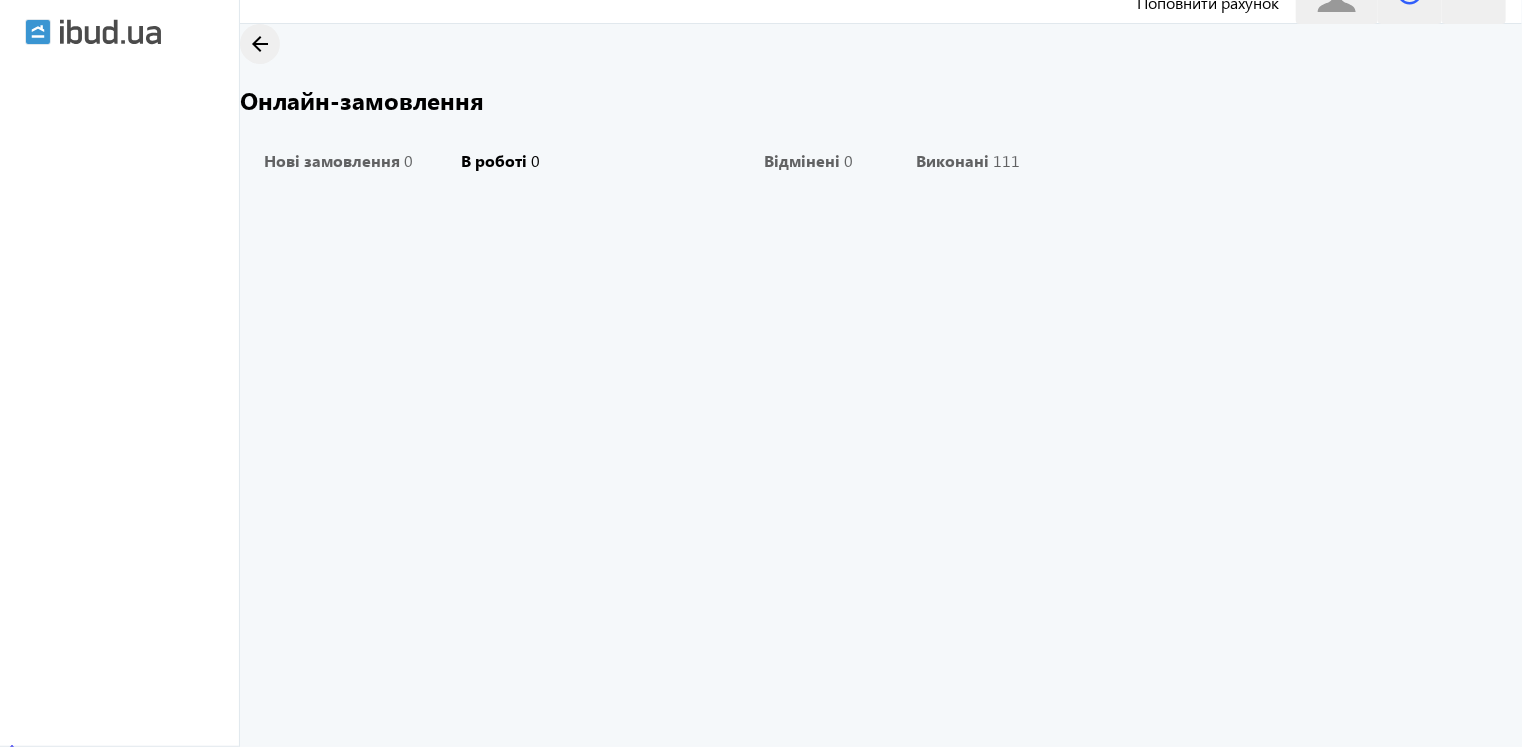 scroll, scrollTop: 0, scrollLeft: 0, axis: both 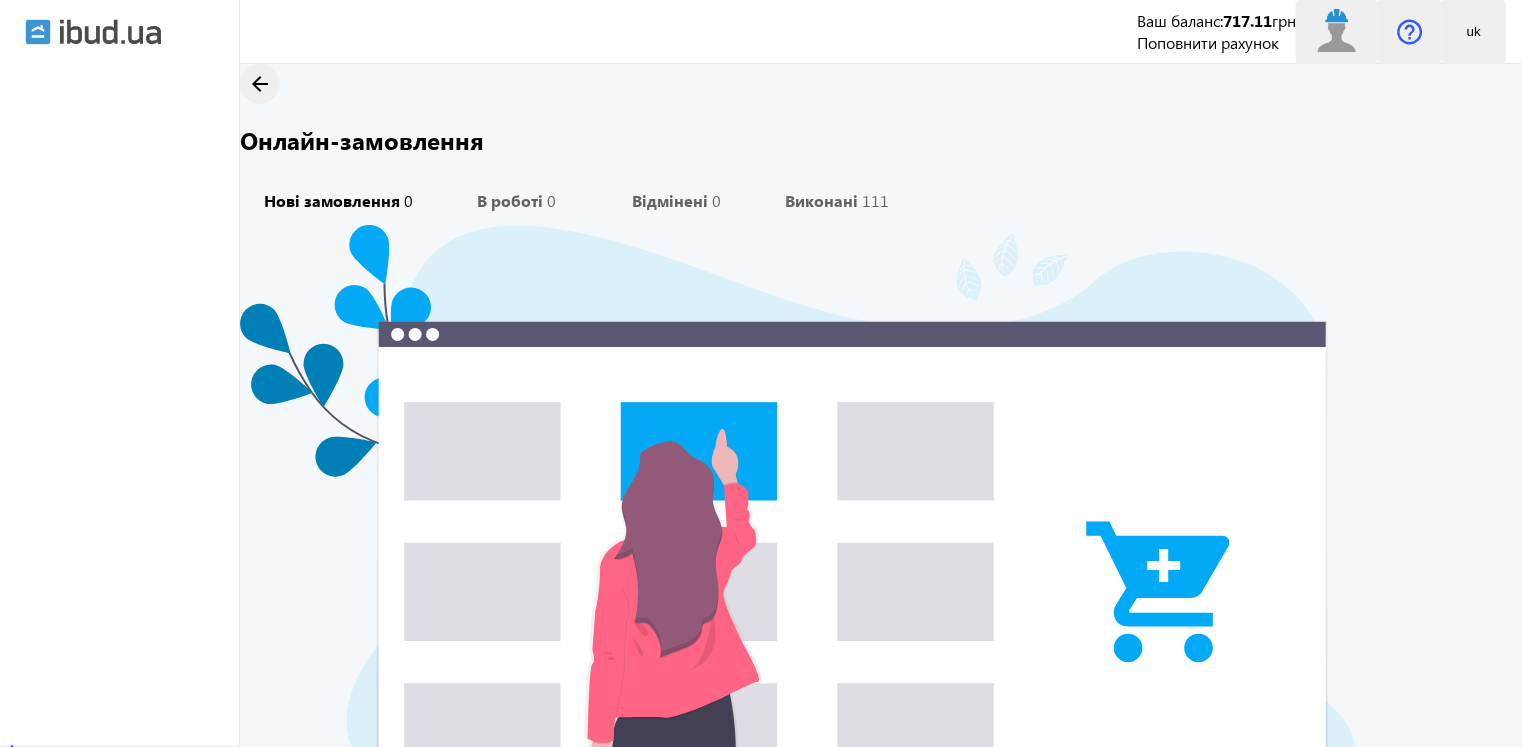 click on "Нові замовлення    0" at bounding box center (338, 201) 